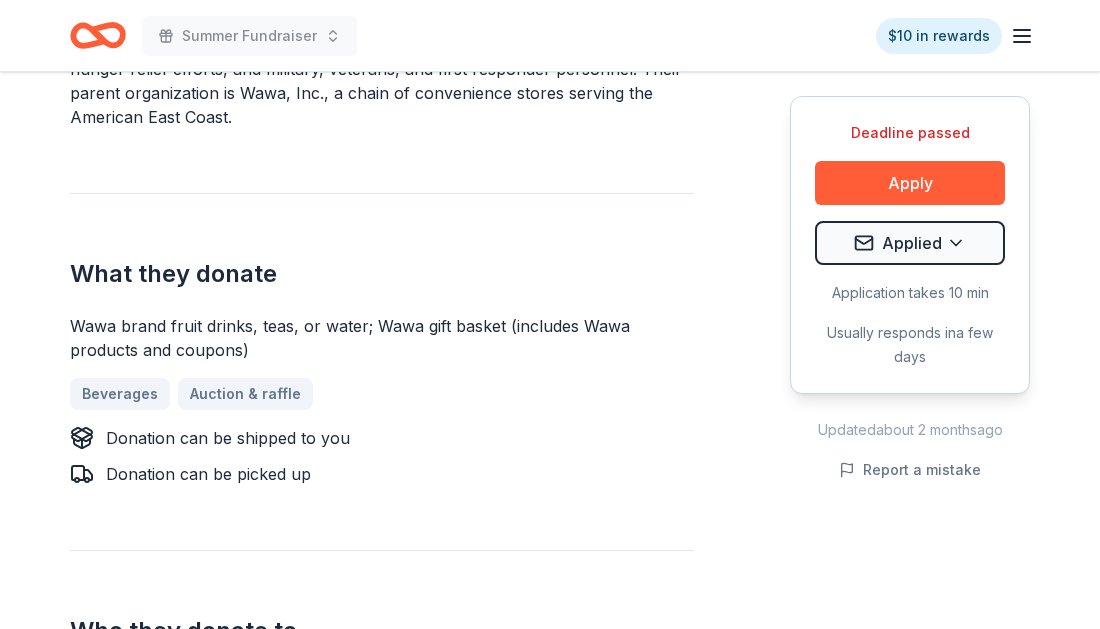 scroll, scrollTop: 700, scrollLeft: 0, axis: vertical 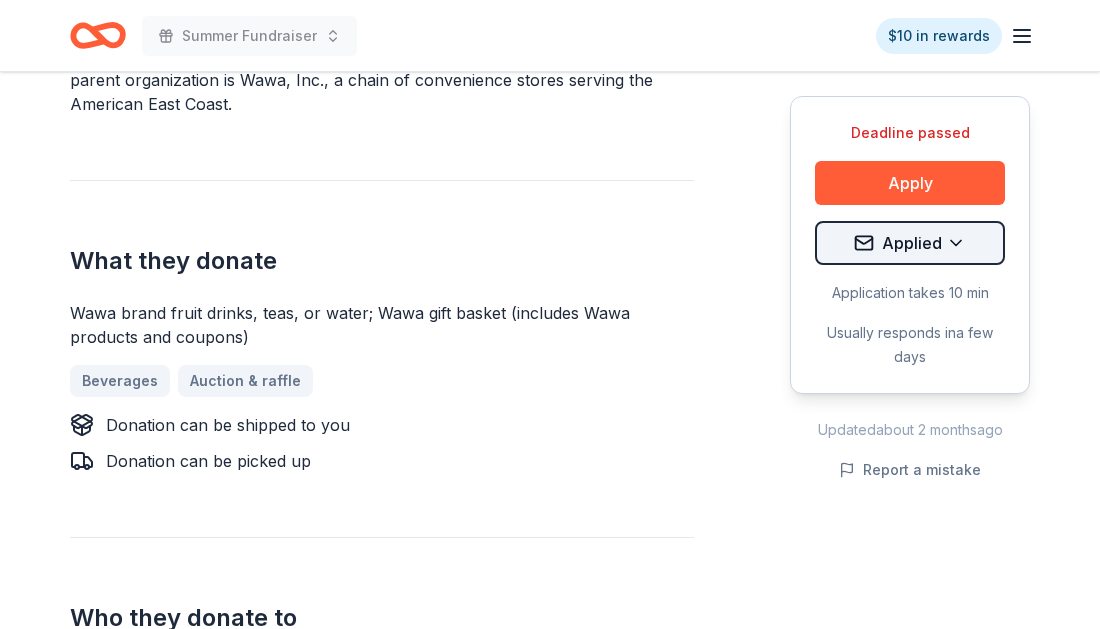 click on "Summer Fundraiser $10 in rewards Deadline passed Share Wawa Foundation 4.8 • 24  reviews 2   applies  last week approval rate Share Donating in DC, DE, FL, MD, NJ, PA, VA The Wawa Foundation is a nonprofit dedicated to funding health research, hunger relief efforts, and military, veterans, and first responder personnel. Their parent organization is Wawa, Inc., a chain of convenience stores serving the American East Coast. What they donate Wawa brand fruit drinks, teas, or water; Wawa gift basket (includes Wawa products and coupons) Beverages Auction & raffle Donation can be shipped to you Donation can be picked up Who they donate to  Preferred Support local communities and local youth organizations Children 501(c)(3) preferred approval rate 20 % approved 30 % declined 50 % no response Upgrade to Pro to view approval rates and average donation values Deadline passed Apply Applied Application takes 10 min Usually responds in  a few days Updated  about 2 months  ago Report a mistake 4.8 • 24  reviews 24 •" at bounding box center [550, -386] 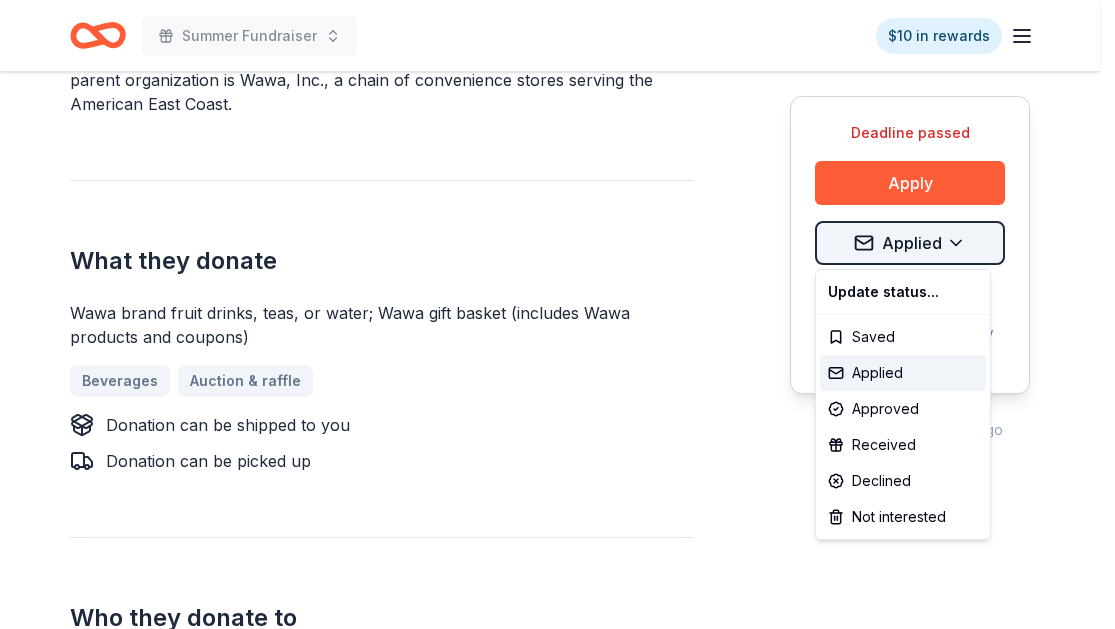 click on "Summer Fundraiser $10 in rewards Deadline passed Share Wawa Foundation 4.8 • 24  reviews 2   applies  last week approval rate Share Donating in DC, DE, FL, MD, NJ, PA, VA The Wawa Foundation is a nonprofit dedicated to funding health research, hunger relief efforts, and military, veterans, and first responder personnel. Their parent organization is Wawa, Inc., a chain of convenience stores serving the American East Coast. What they donate Wawa brand fruit drinks, teas, or water; Wawa gift basket (includes Wawa products and coupons) Beverages Auction & raffle Donation can be shipped to you Donation can be picked up Who they donate to  Preferred Support local communities and local youth organizations Children 501(c)(3) preferred approval rate 20 % approved 30 % declined 50 % no response Upgrade to Pro to view approval rates and average donation values Deadline passed Apply Applied Application takes 10 min Usually responds in  a few days Updated  about 2 months  ago Report a mistake 4.8 • 24  reviews 24 •" at bounding box center (557, -386) 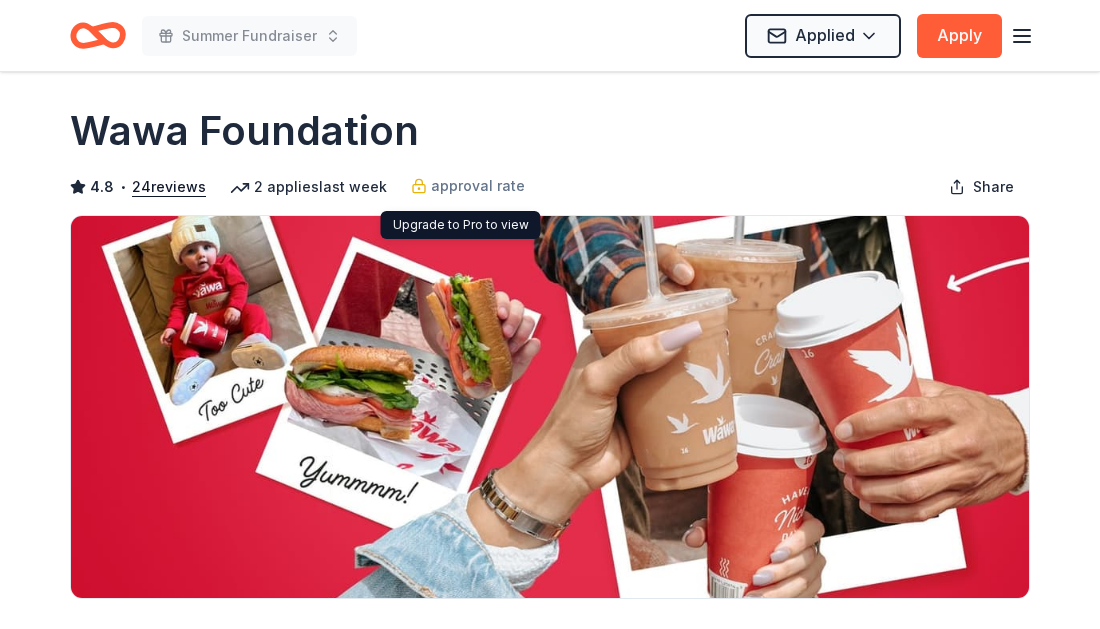 scroll, scrollTop: 0, scrollLeft: 0, axis: both 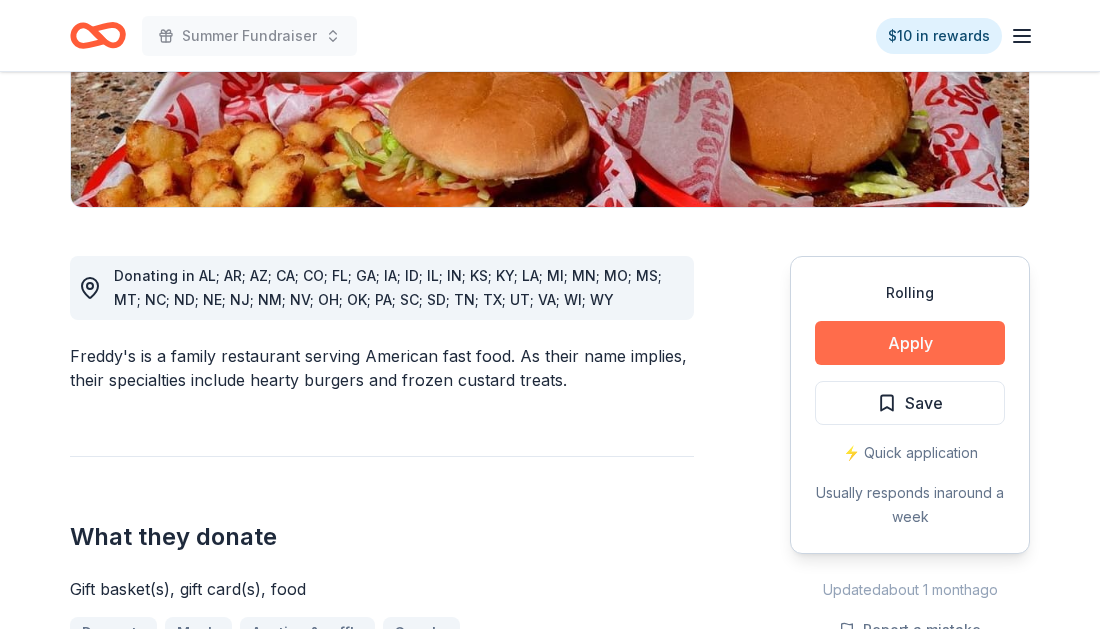 click on "Apply" at bounding box center [910, 343] 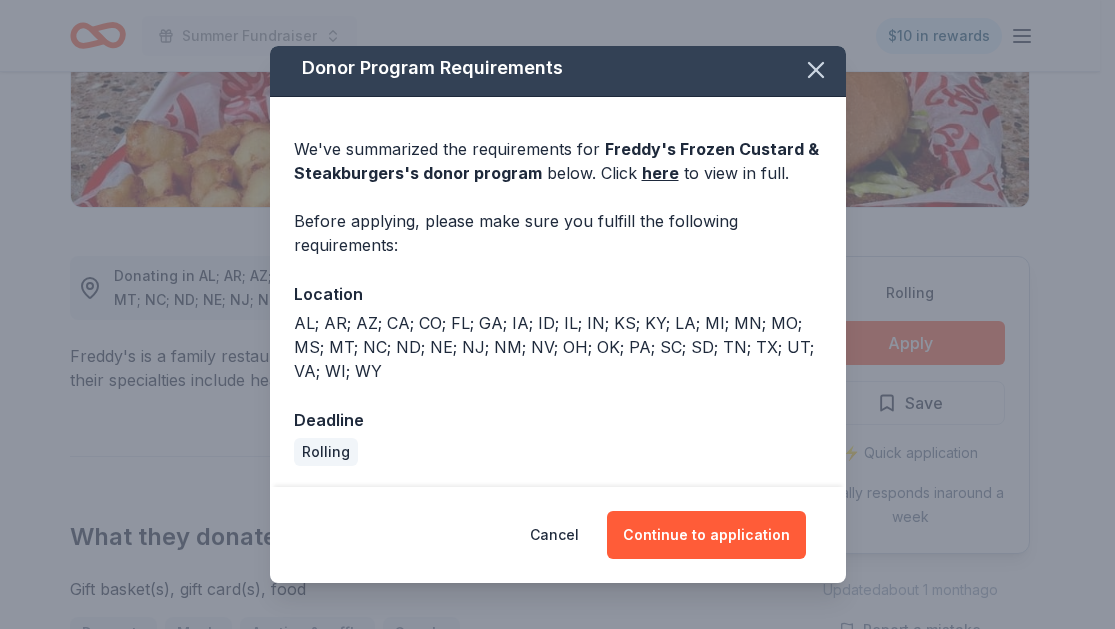 scroll, scrollTop: 8, scrollLeft: 0, axis: vertical 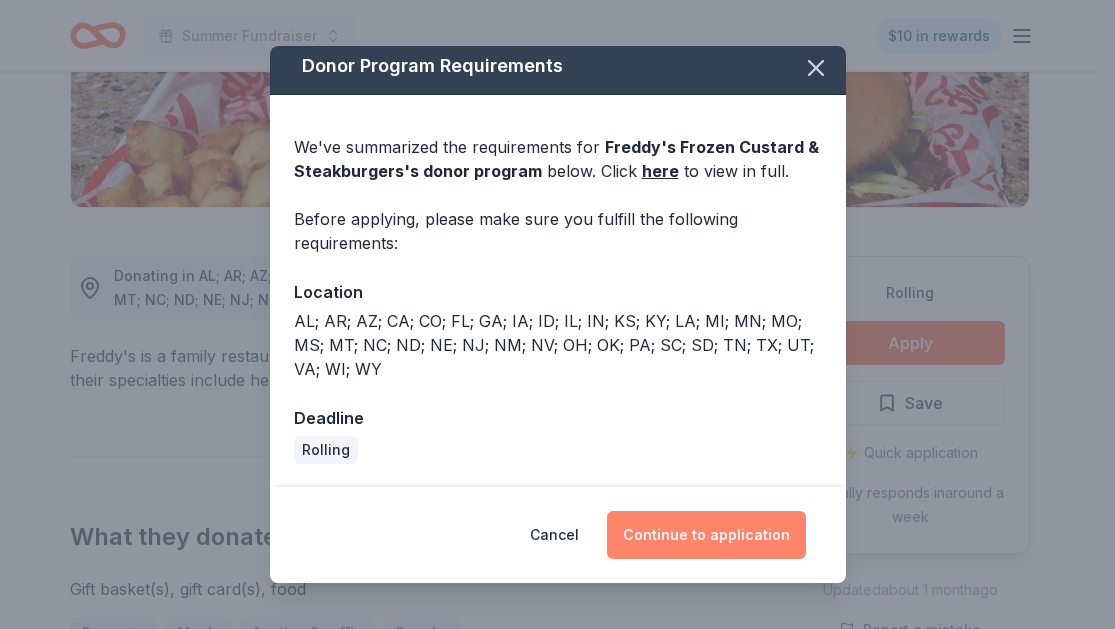 click on "Continue to application" at bounding box center (706, 535) 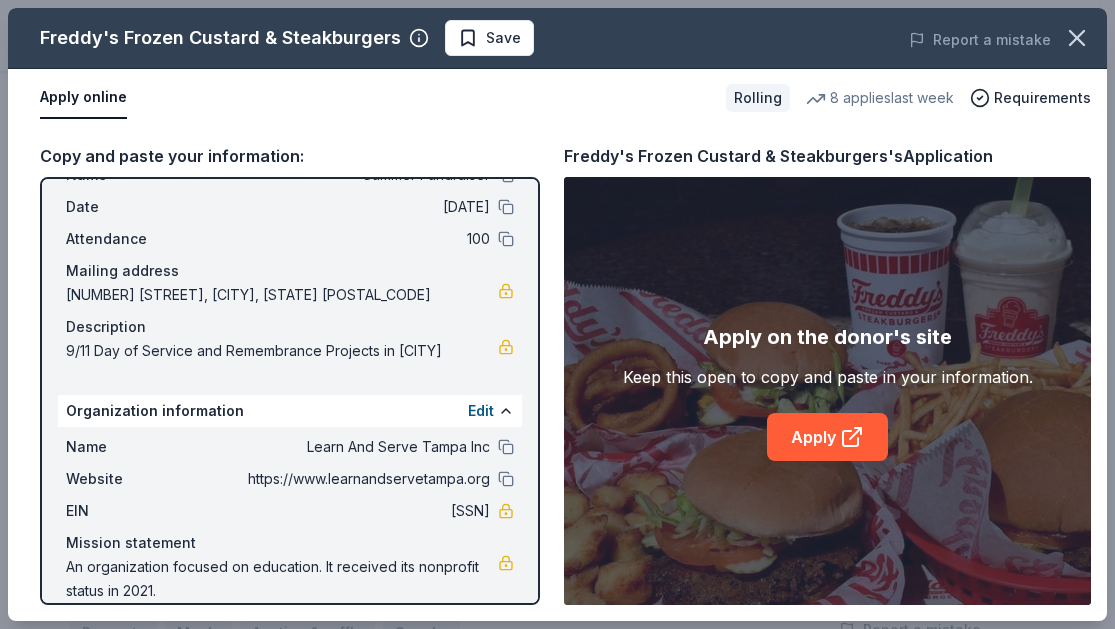 scroll, scrollTop: 96, scrollLeft: 0, axis: vertical 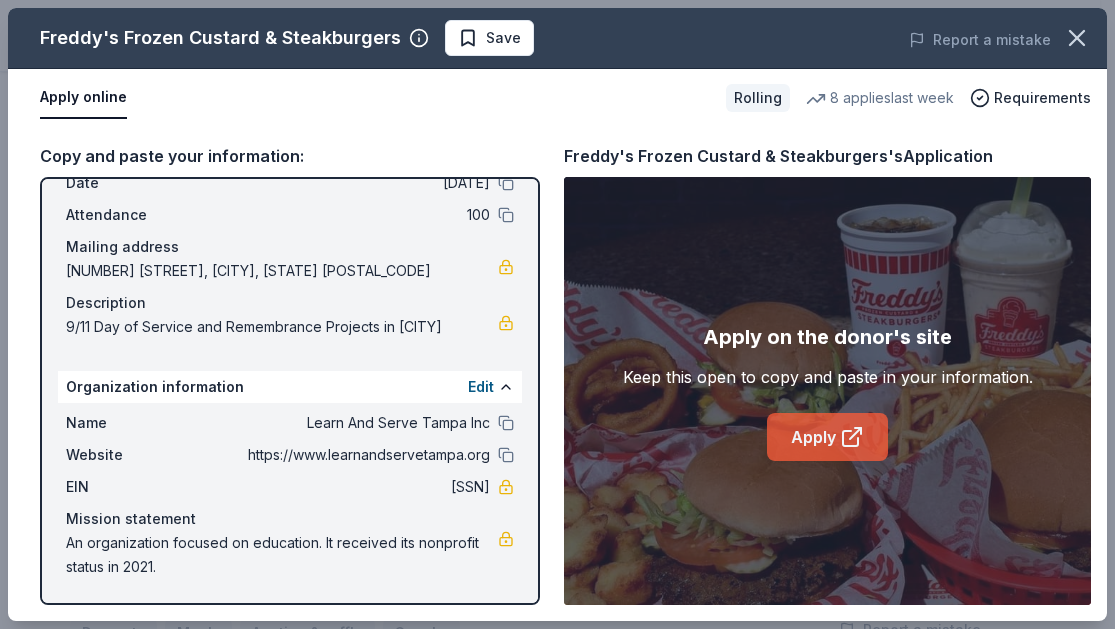 click on "Apply" at bounding box center (827, 437) 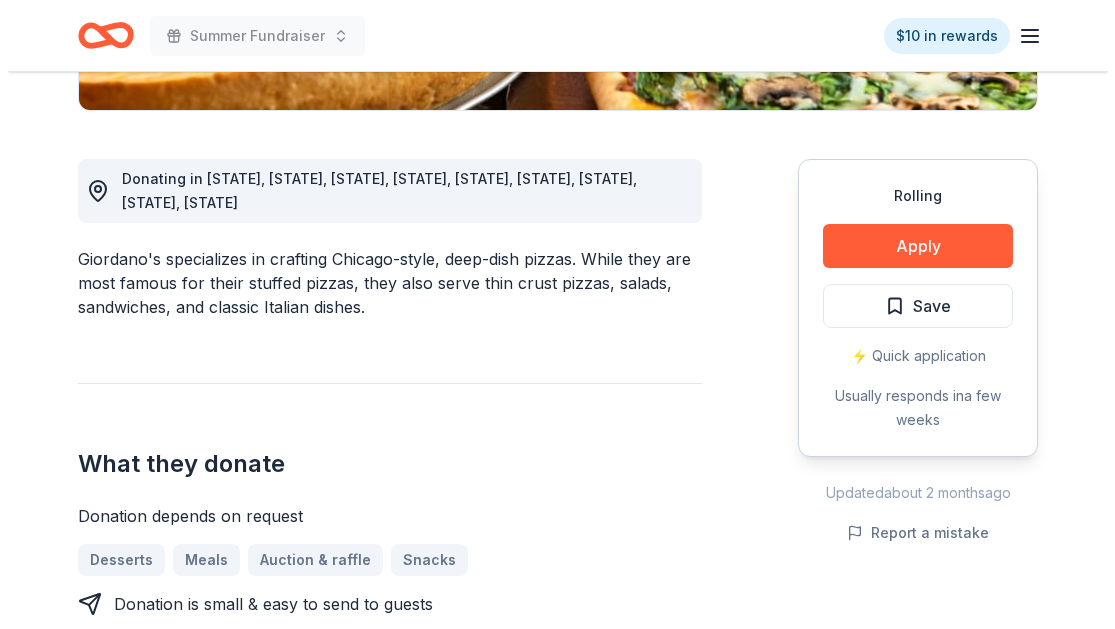 scroll, scrollTop: 500, scrollLeft: 0, axis: vertical 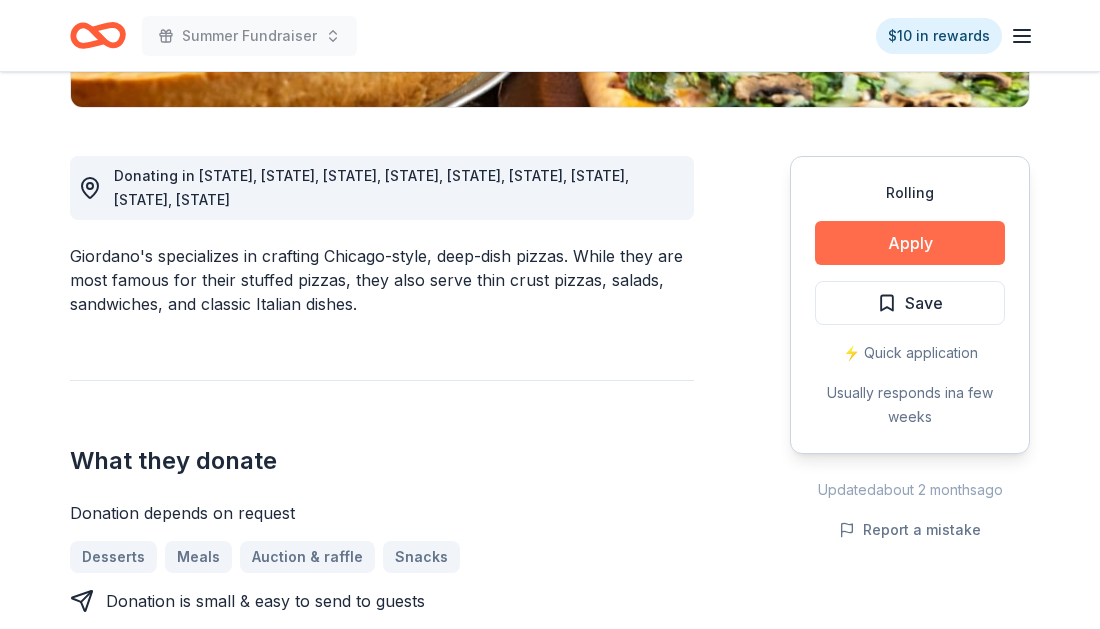 click on "Apply" at bounding box center [910, 243] 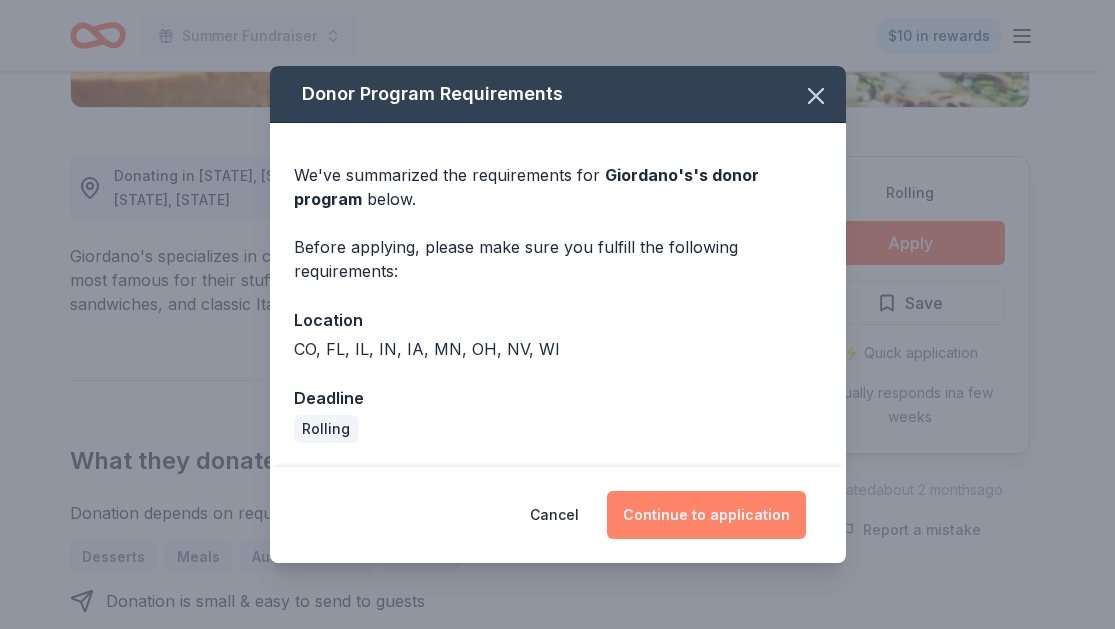 click on "Continue to application" at bounding box center [706, 515] 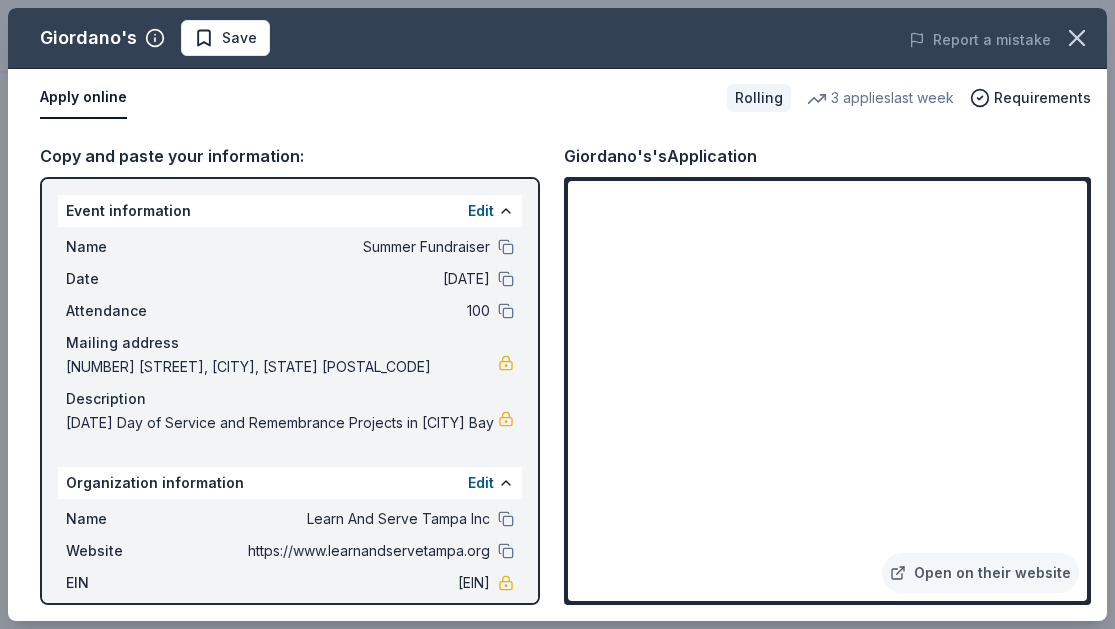 click on "Apply online" at bounding box center (375, 98) 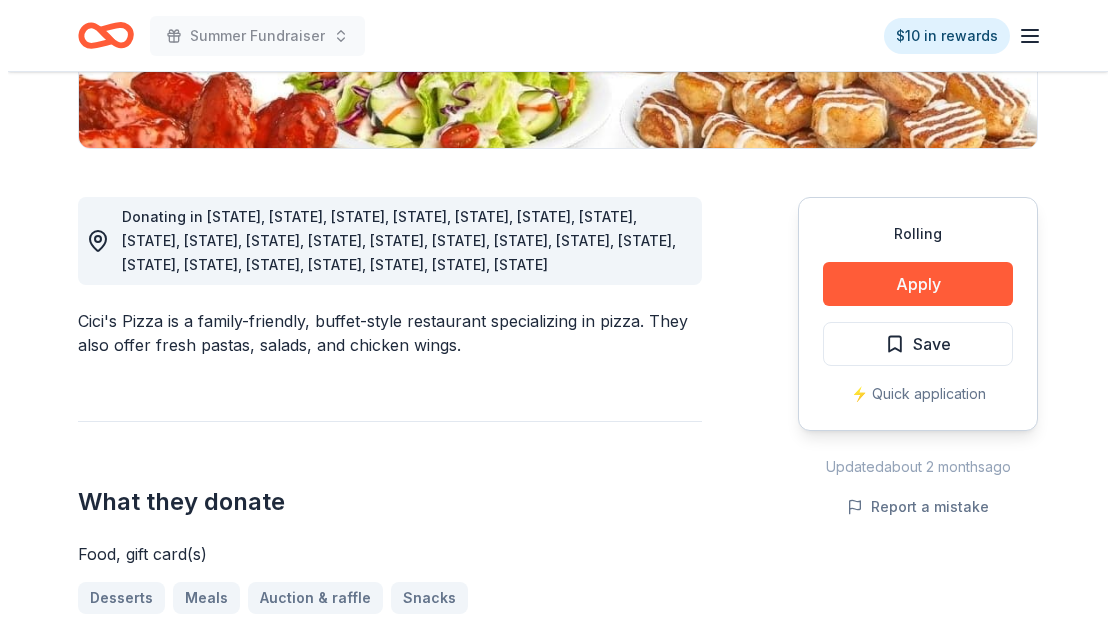 scroll, scrollTop: 500, scrollLeft: 0, axis: vertical 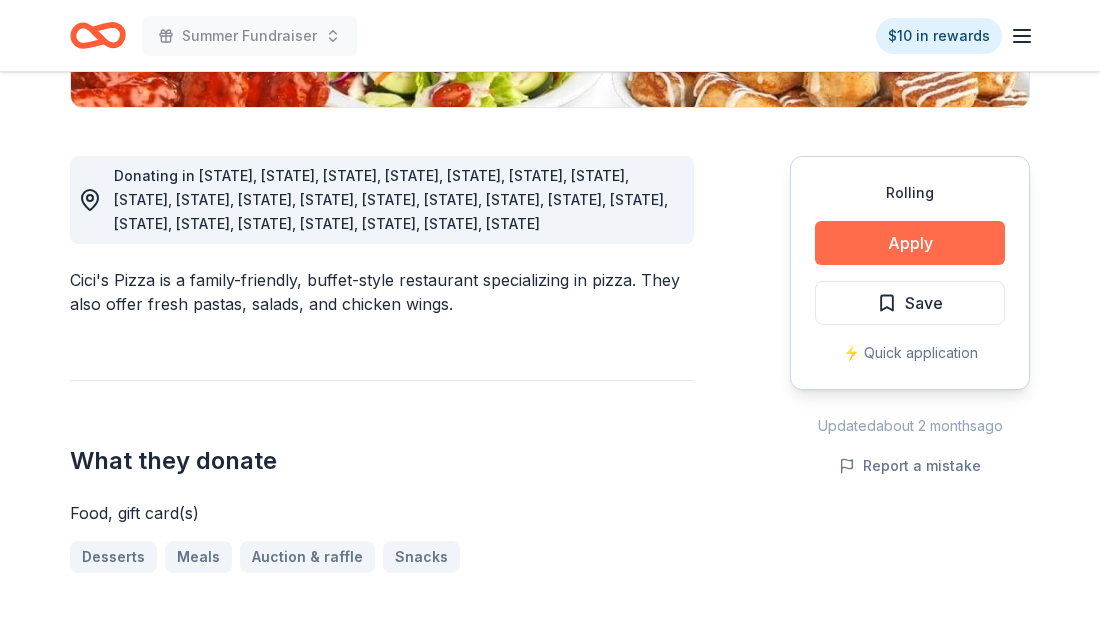 click on "Apply" at bounding box center [910, 243] 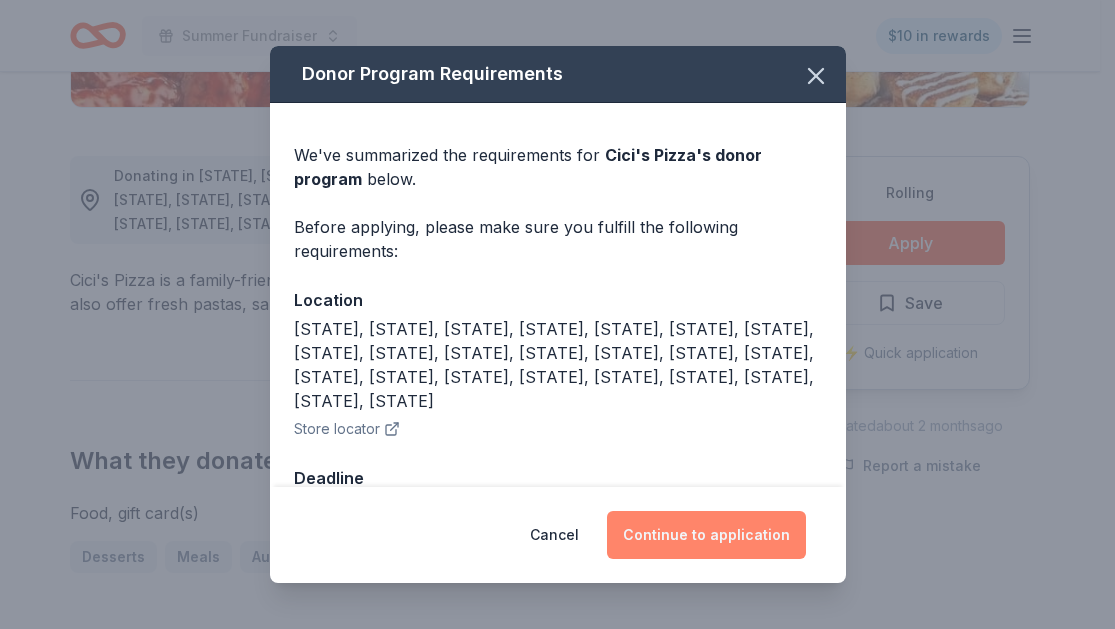 drag, startPoint x: 690, startPoint y: 533, endPoint x: 693, endPoint y: 519, distance: 14.3178215 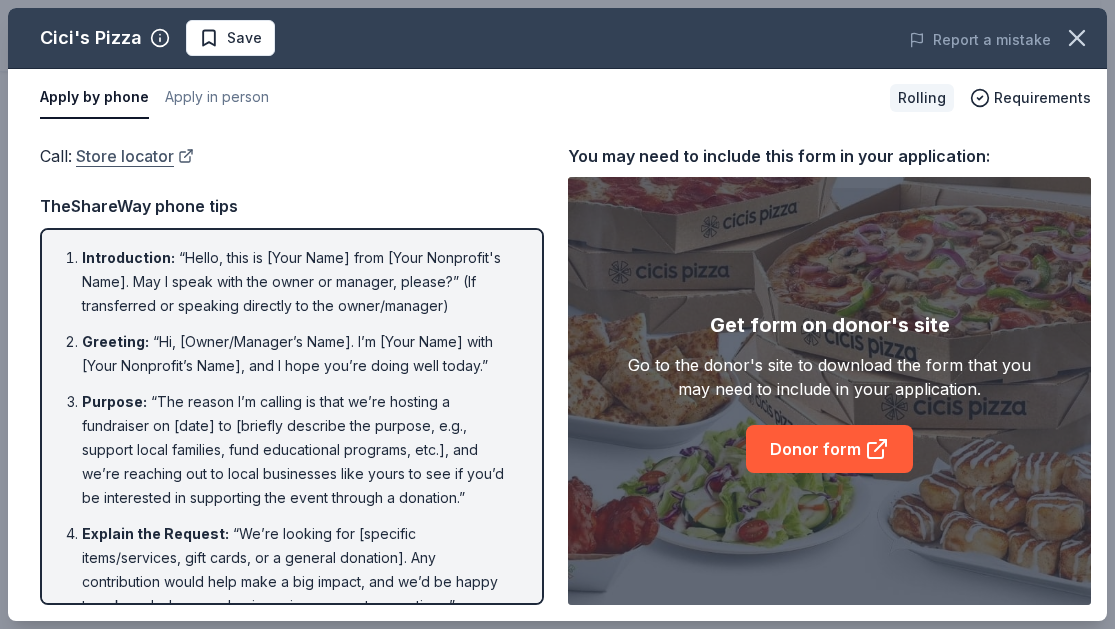 click on "Store locator" at bounding box center (135, 156) 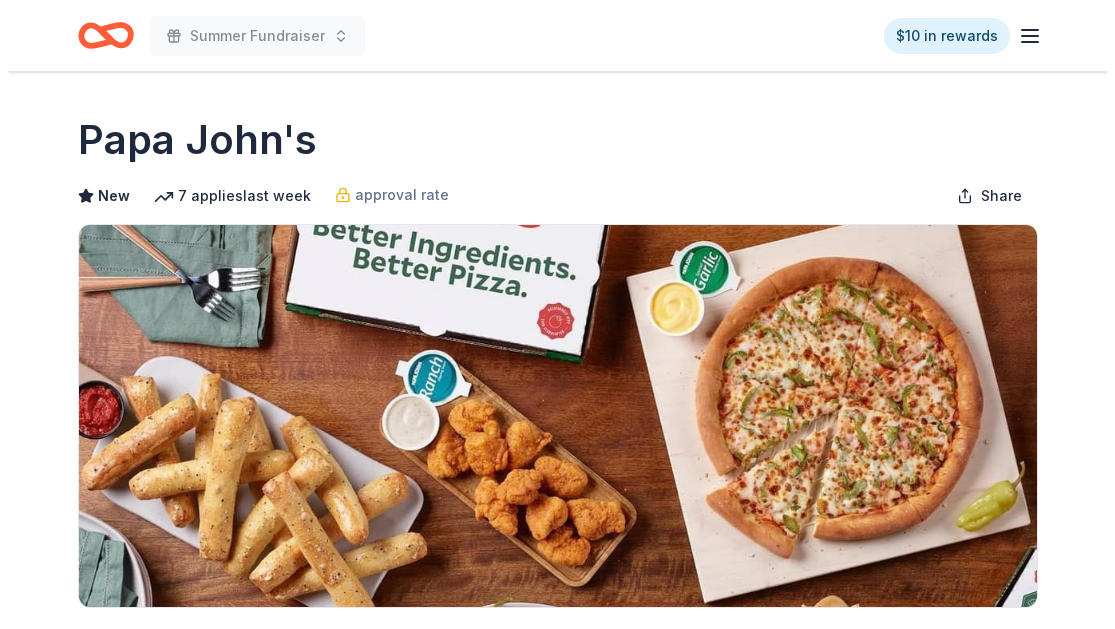 scroll, scrollTop: 500, scrollLeft: 0, axis: vertical 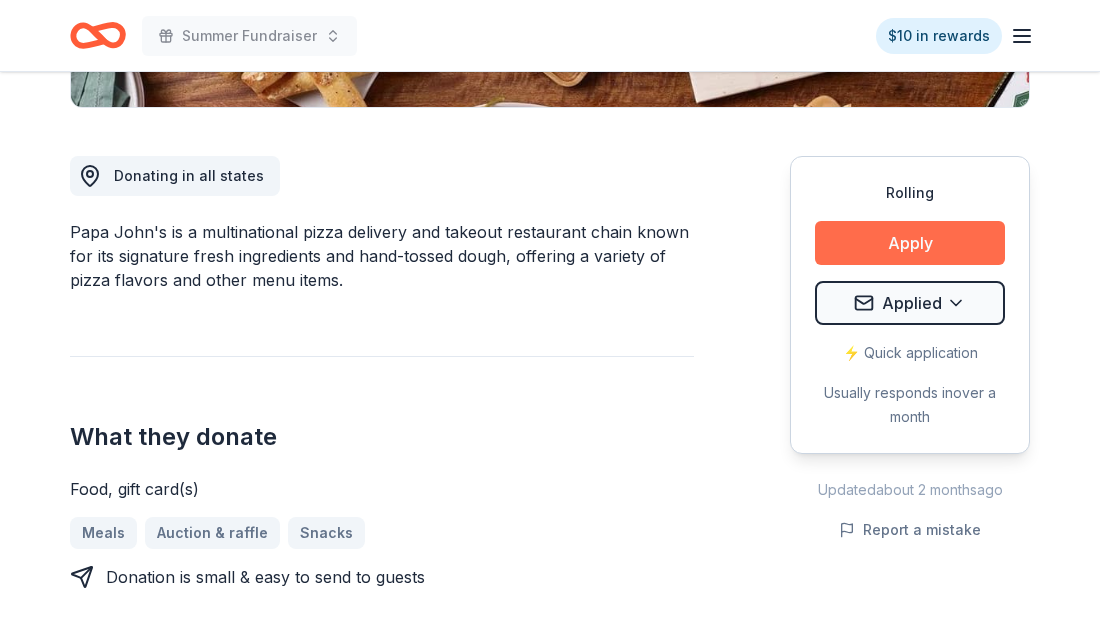 click on "Apply" at bounding box center (910, 243) 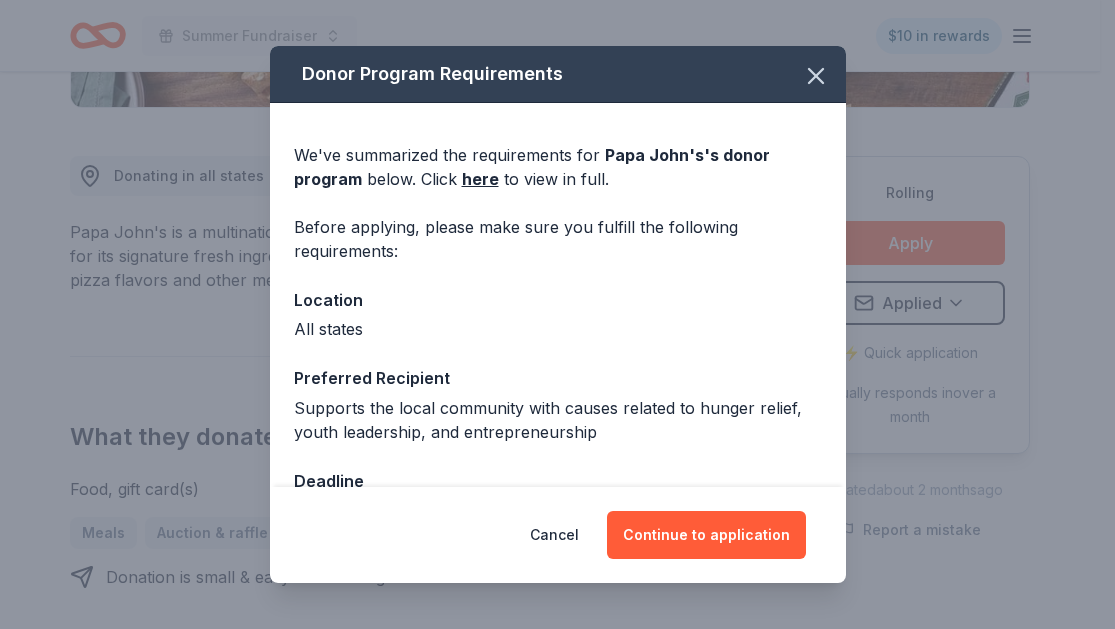 scroll, scrollTop: 62, scrollLeft: 0, axis: vertical 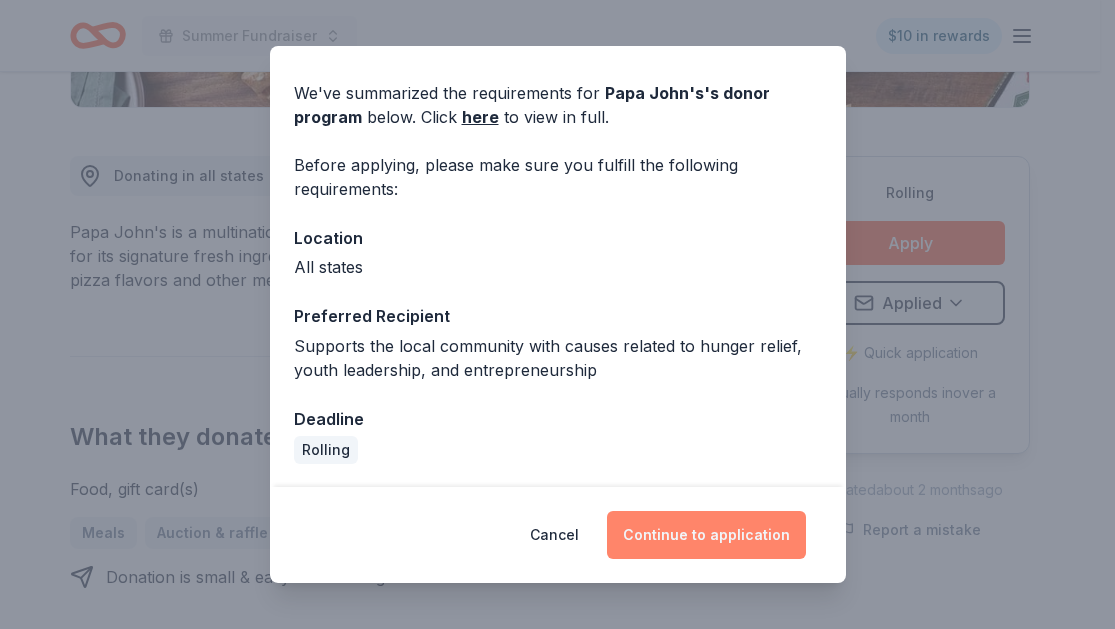 click on "Continue to application" at bounding box center (706, 535) 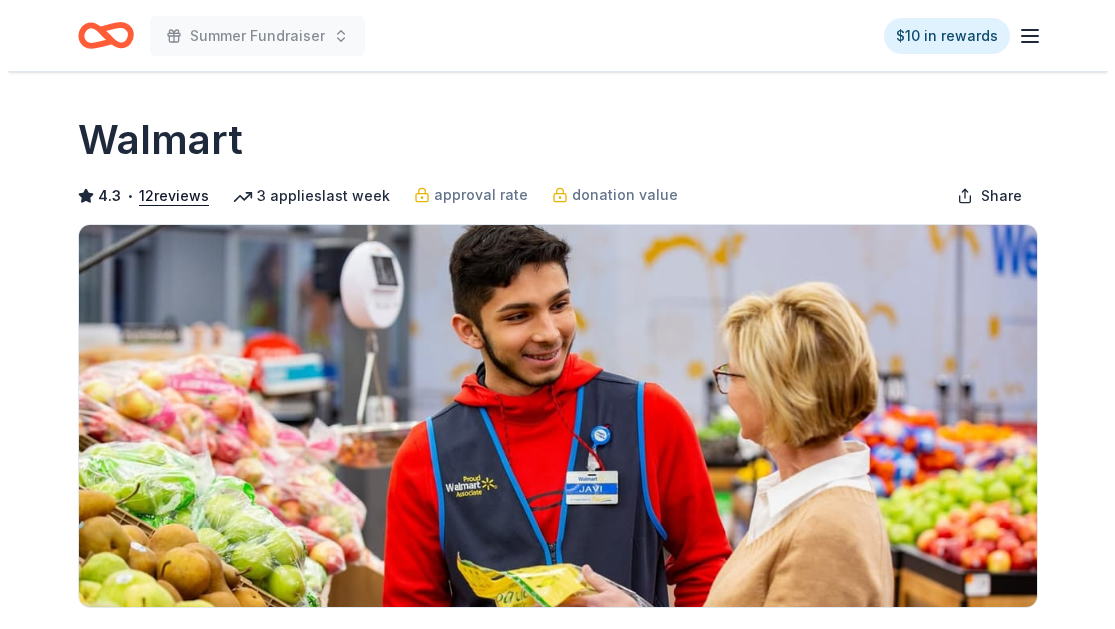 scroll, scrollTop: 400, scrollLeft: 0, axis: vertical 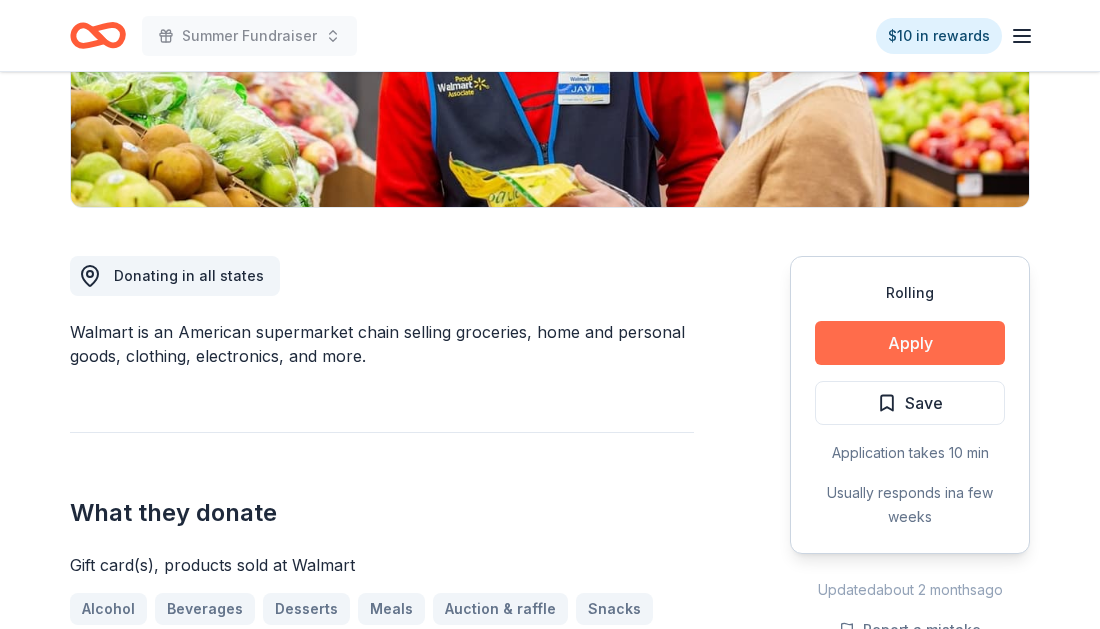 click on "Apply" at bounding box center [910, 343] 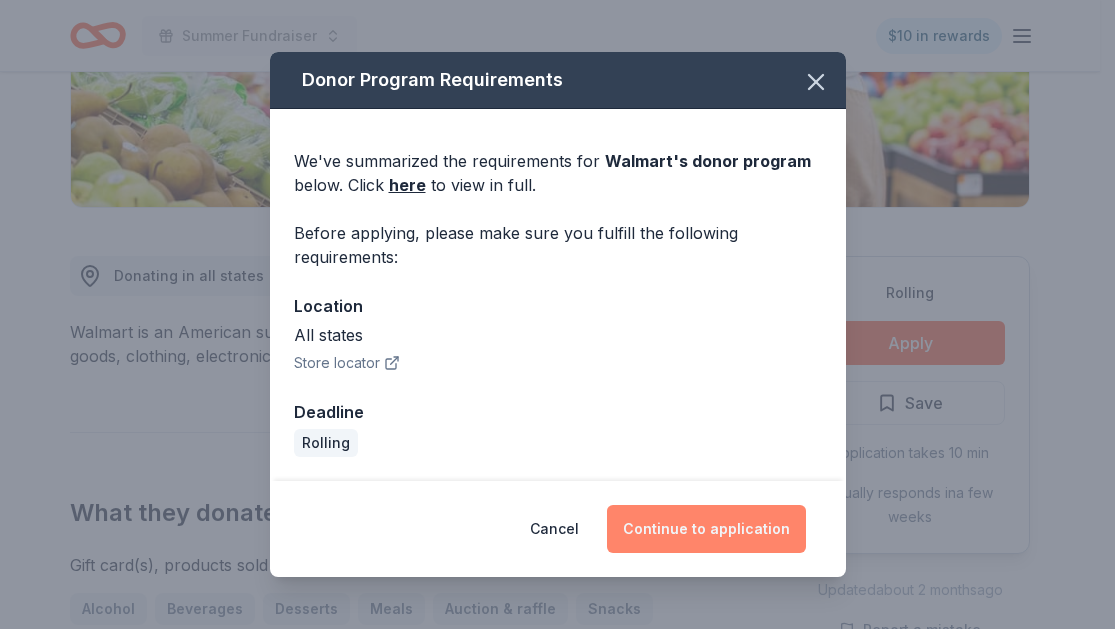 click on "Continue to application" at bounding box center (706, 529) 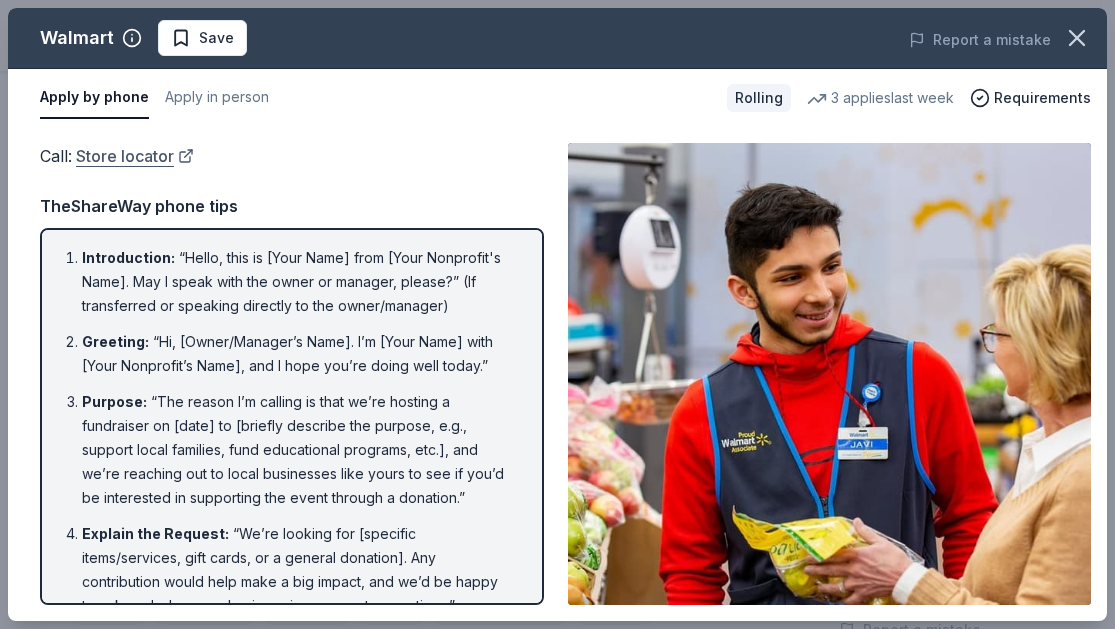 click on "Store locator" at bounding box center (135, 156) 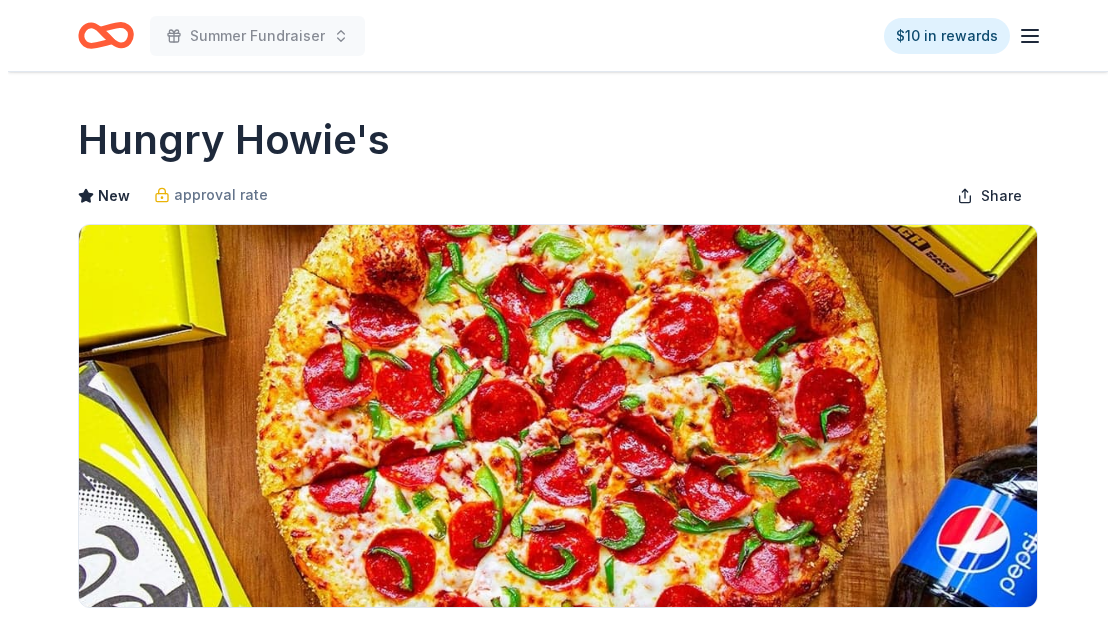 scroll, scrollTop: 400, scrollLeft: 0, axis: vertical 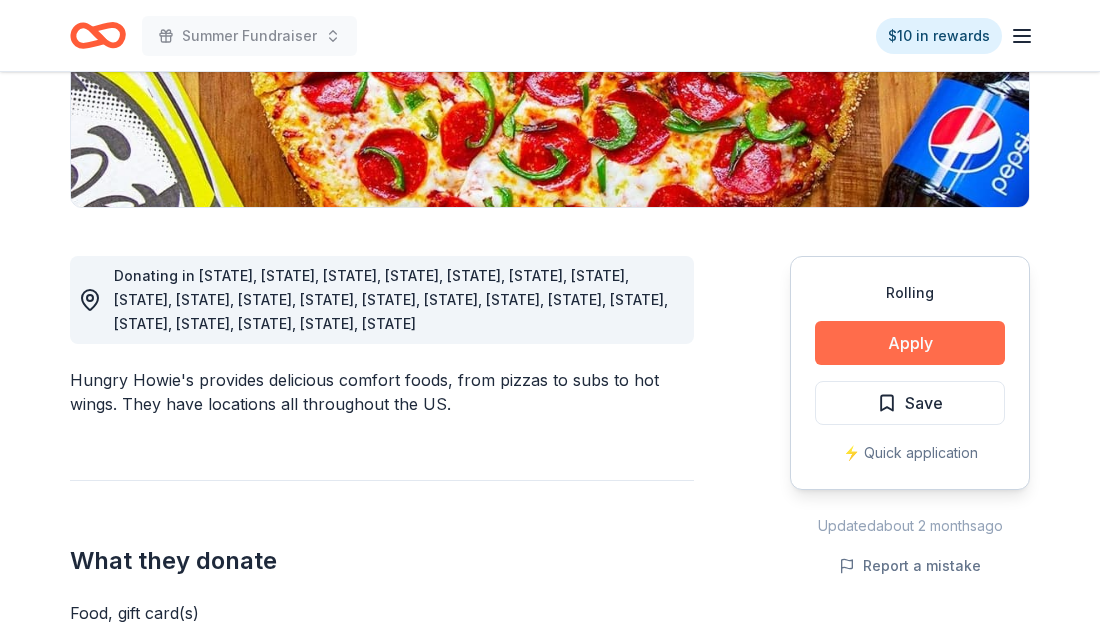 click on "Apply" at bounding box center (910, 343) 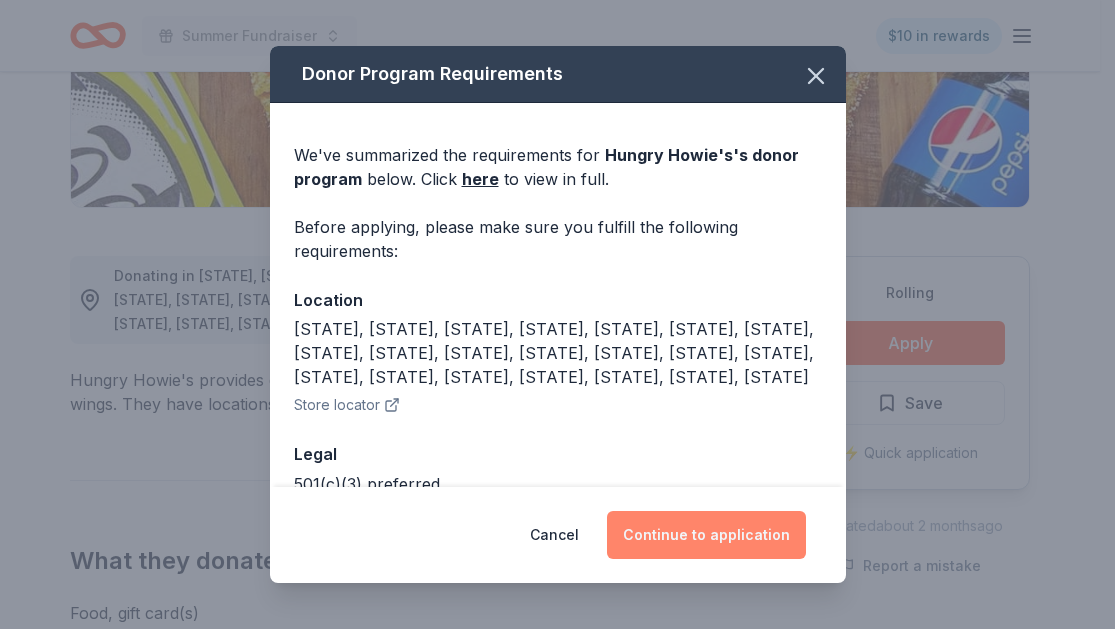 click on "Continue to application" at bounding box center (706, 535) 